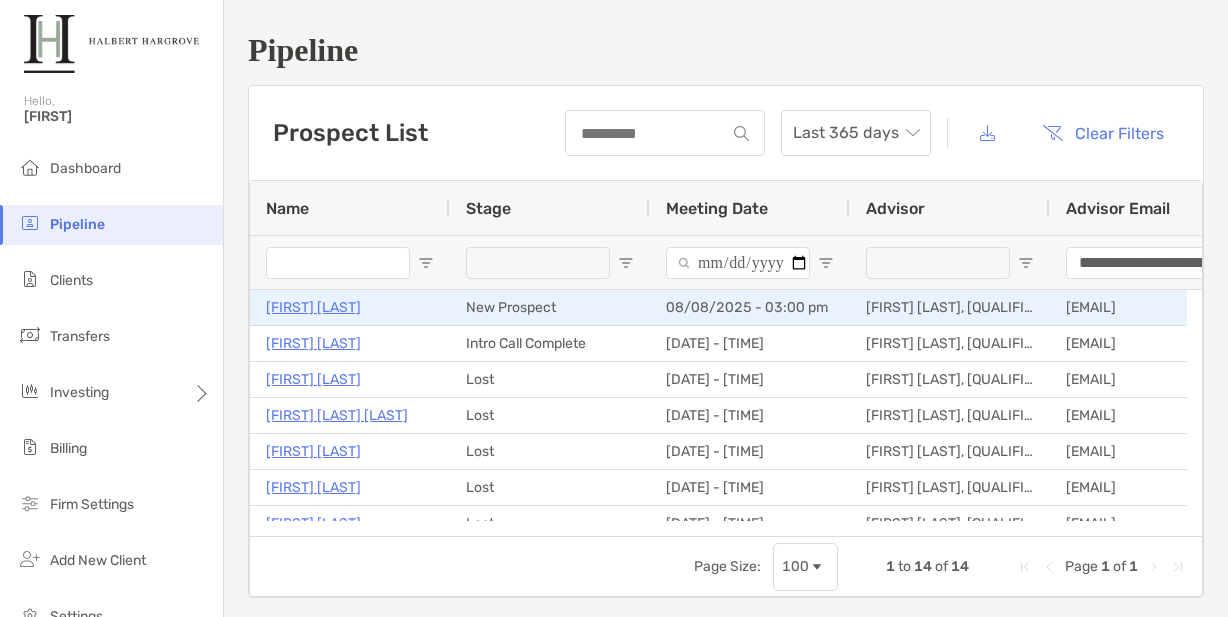 scroll, scrollTop: 0, scrollLeft: 0, axis: both 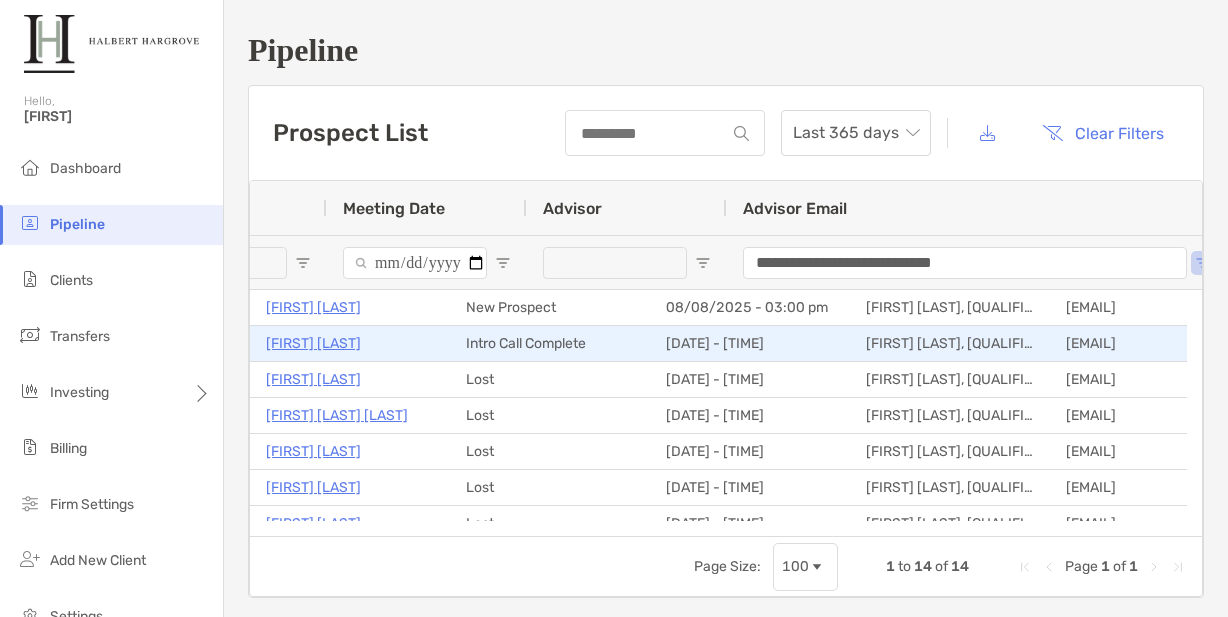 click on "[FIRST] [LAST]" at bounding box center [313, 343] 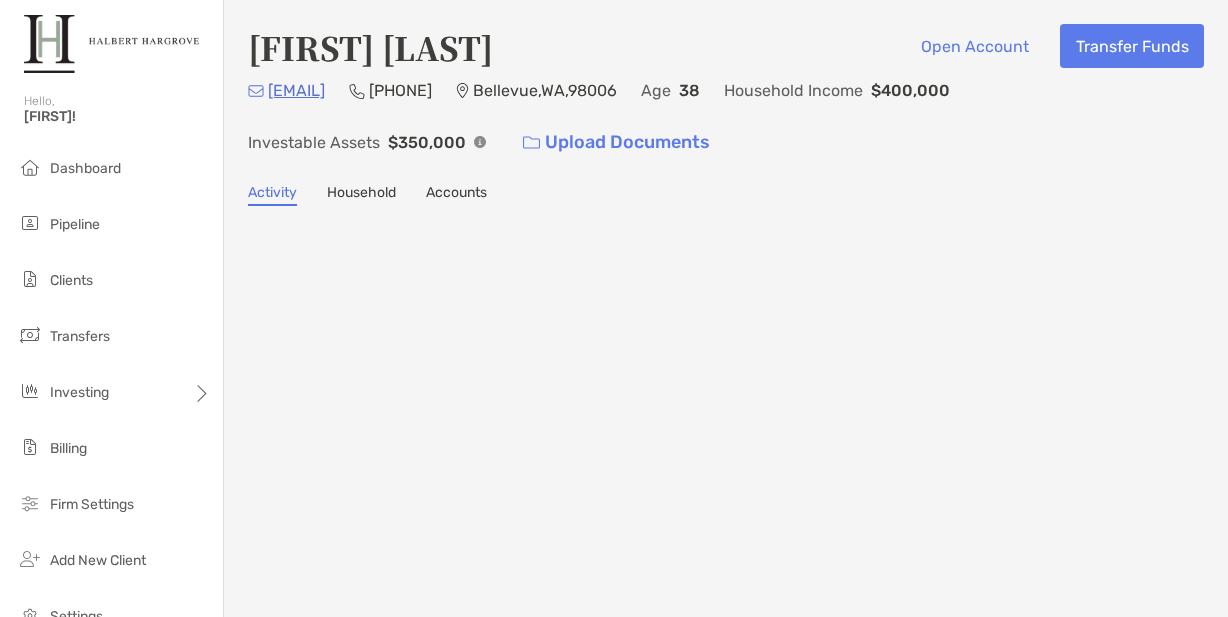 scroll, scrollTop: 0, scrollLeft: 0, axis: both 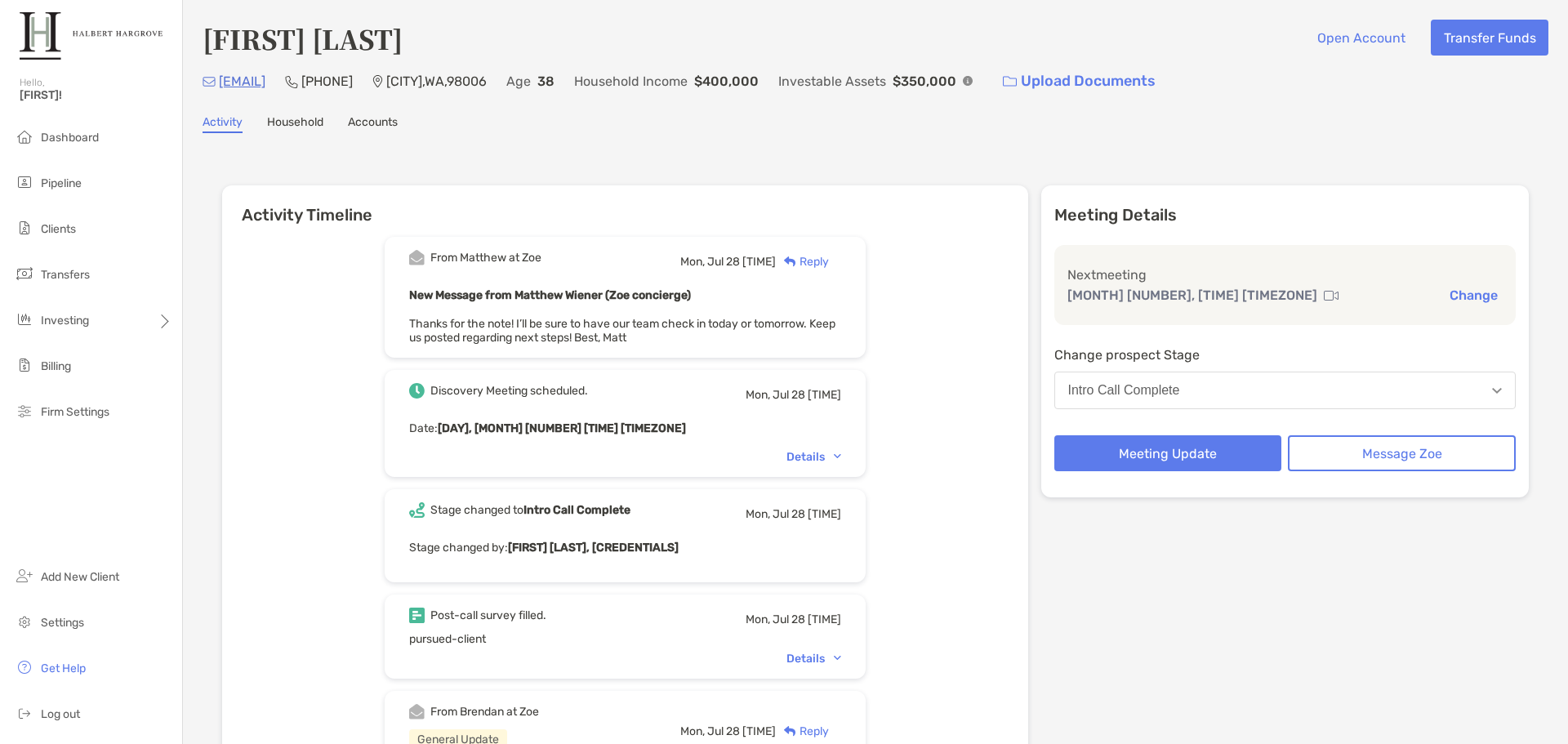 click on "Nitish Prasad Open Account Transfer Funds nitish.prasad@gmail.com (571) 507-4956 Bellevue ,  WA ,  98006 Age 38 Household Income $400,000 Investable Assets $350,000 Upload Documents Activity Household Accounts  Activity Timeline From Matthew at Zoe Mon, Jul 28 2:11 PM PD Reply New Message from Matthew Wiener (Zoe concierge) Thanks for the note! I’ll be sure to have our team check in today or tomorrow. Keep us posted regarding next steps!
Best,
Matt Discovery Meeting scheduled. Mon, Jul 28 2:10 PM PD Date :  Thu, Aug 7 3:30 PM PDT Details Stage changed to  Intro Call Complete Mon, Jul 28 2:10 PM PD Stage changed by:  Jake Castillo, CFP®, AIF® Post-call survey filled. Mon, Jul 28 2:10 PM PD pursued-client Details From Brendan at Zoe General Update Mon, Jul 28 5:36 AM PD Reply New Message from Brendan Connors (Zoe concierge) Hi Jake,
Connecting you with Nitish Prasad, who is 38 years old and exploring working with a financial advisor for the first time.... Complete message Intro Call rescheduled. :" at bounding box center (875, 711) 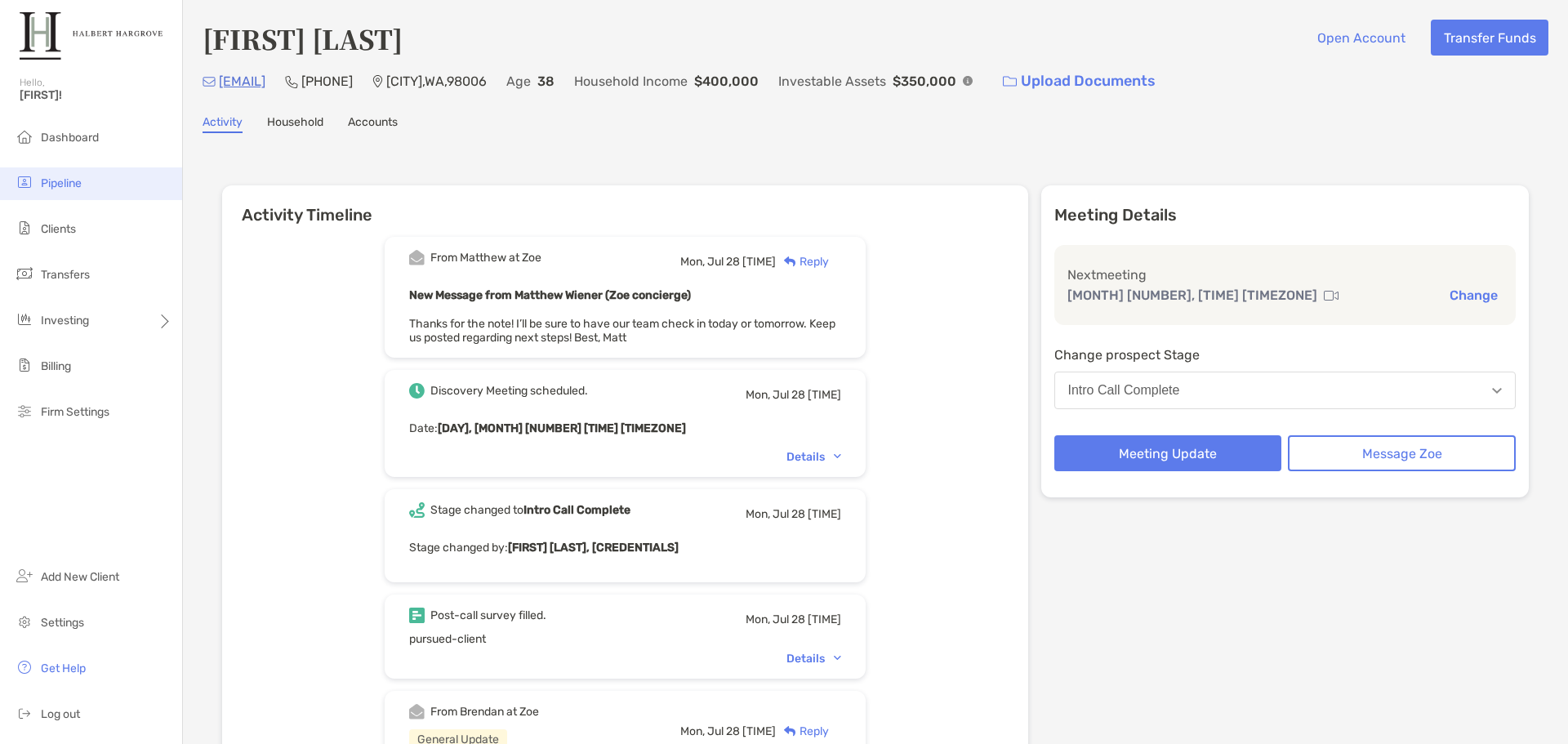 click on "Pipeline" at bounding box center [91, 184] 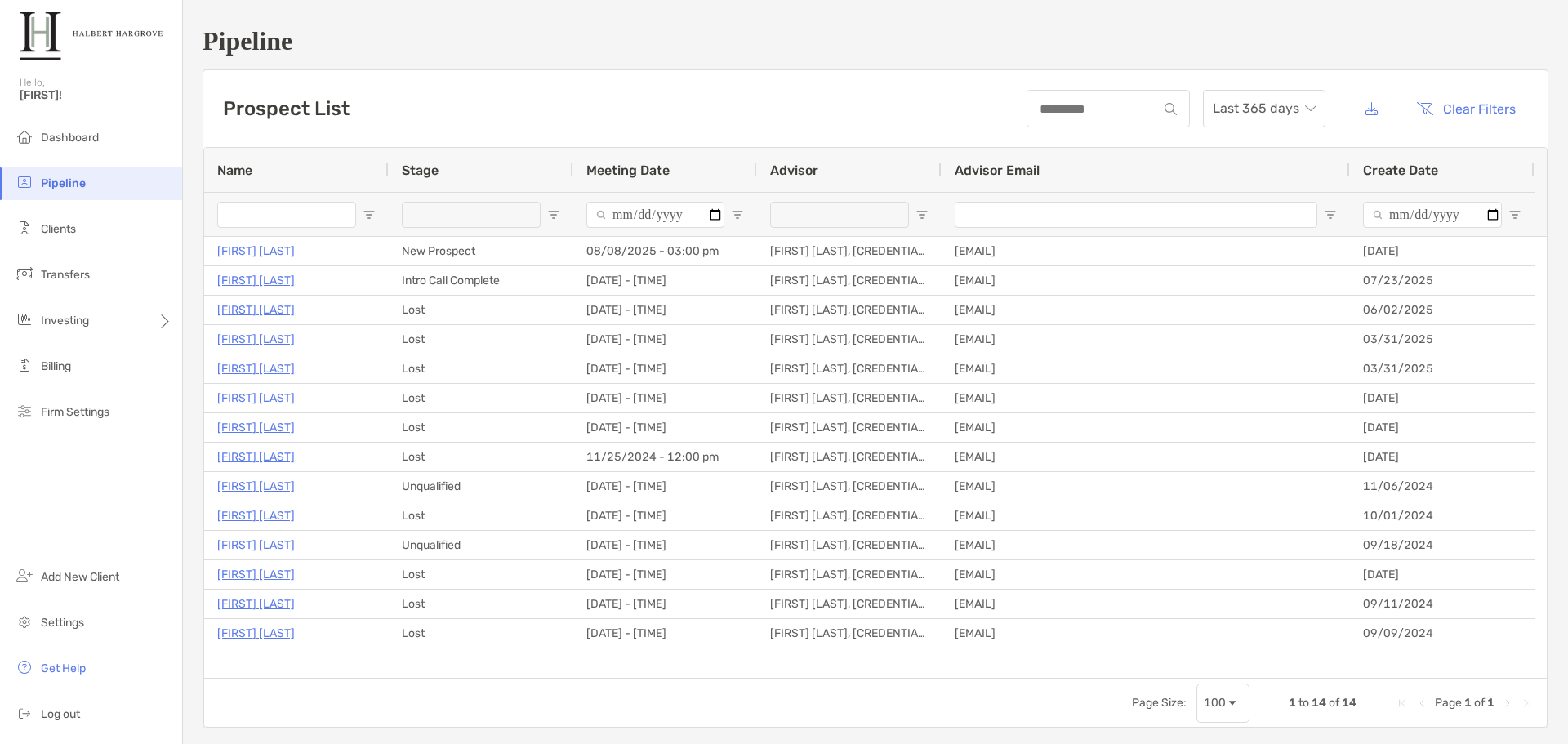type on "**********" 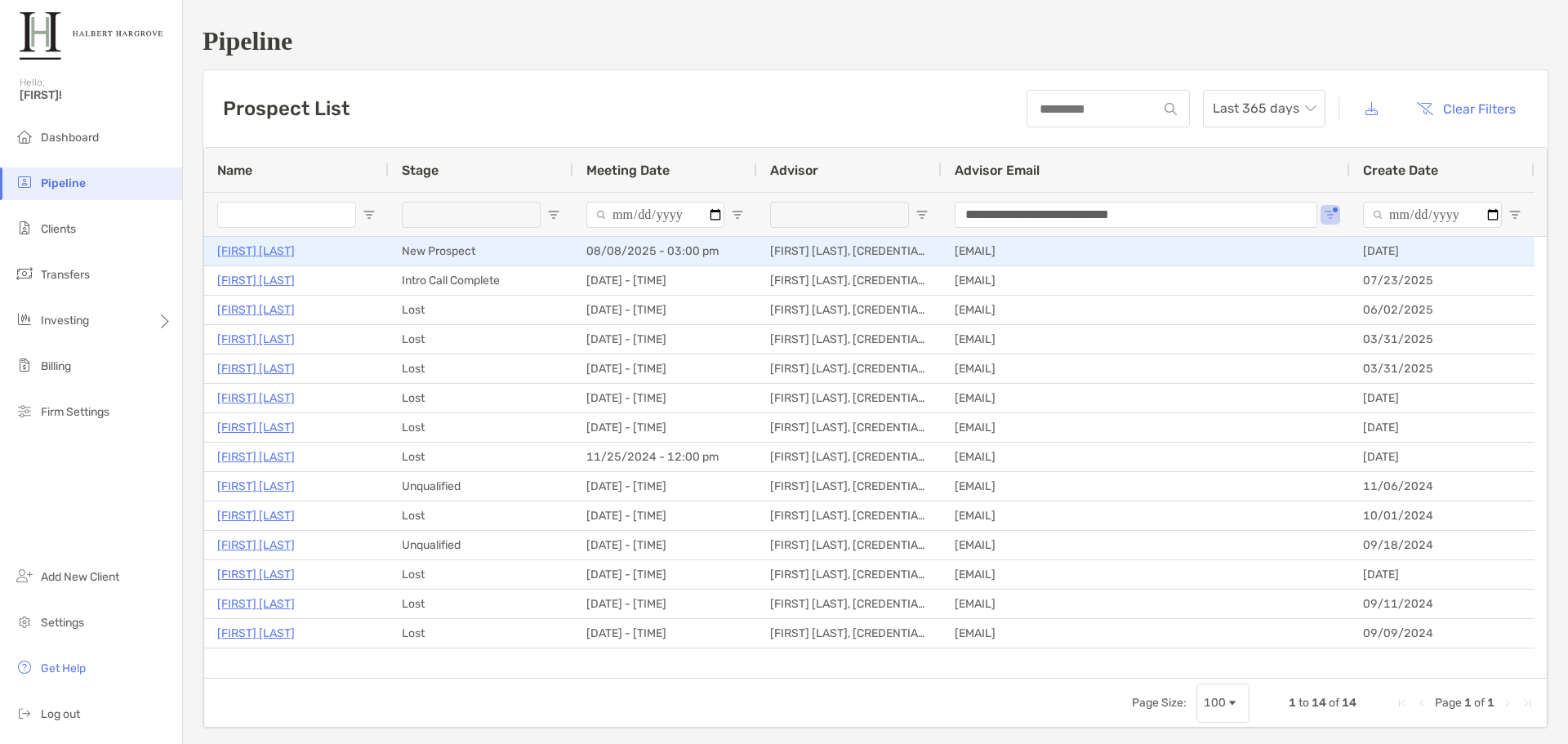 click on "[FIRST] [LAST]" at bounding box center [256, 251] 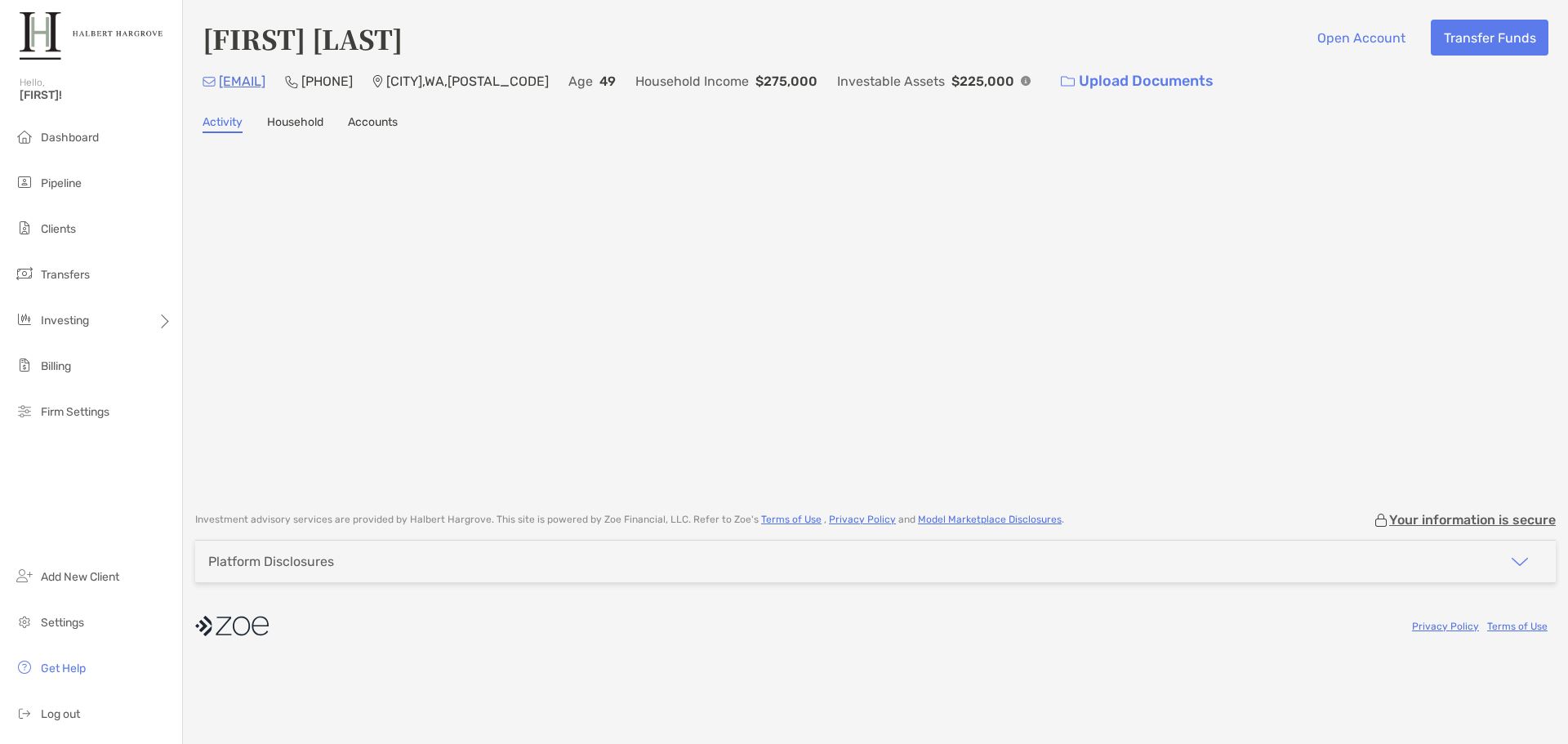scroll, scrollTop: 0, scrollLeft: 0, axis: both 